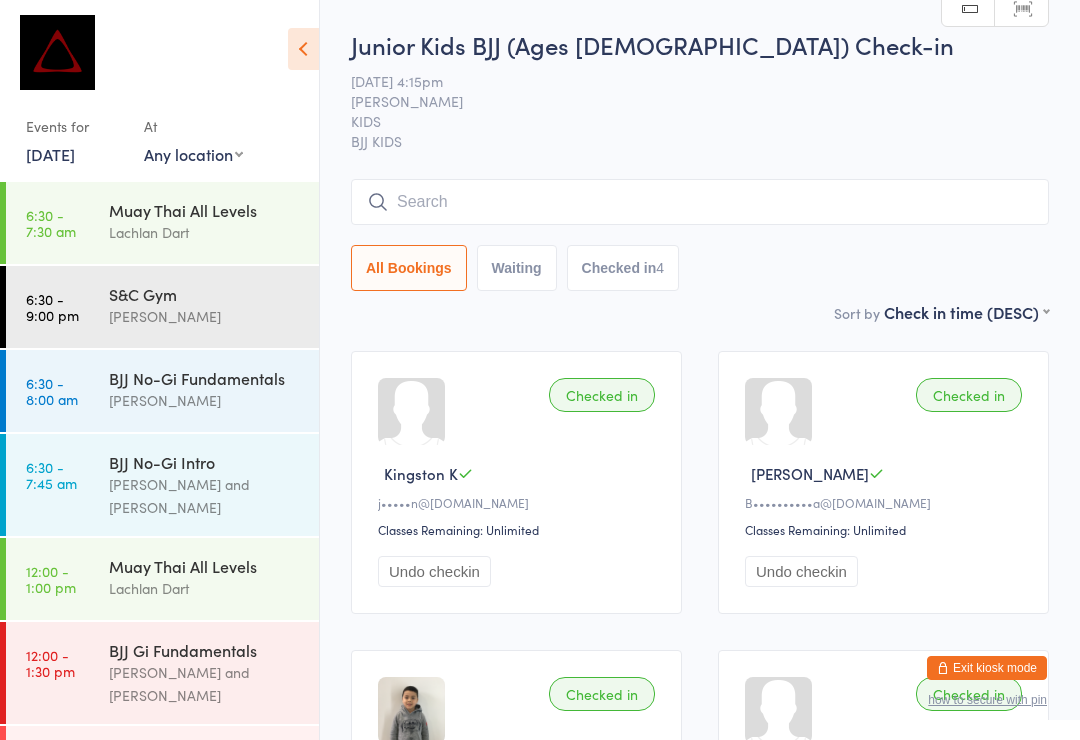 scroll, scrollTop: 58, scrollLeft: 0, axis: vertical 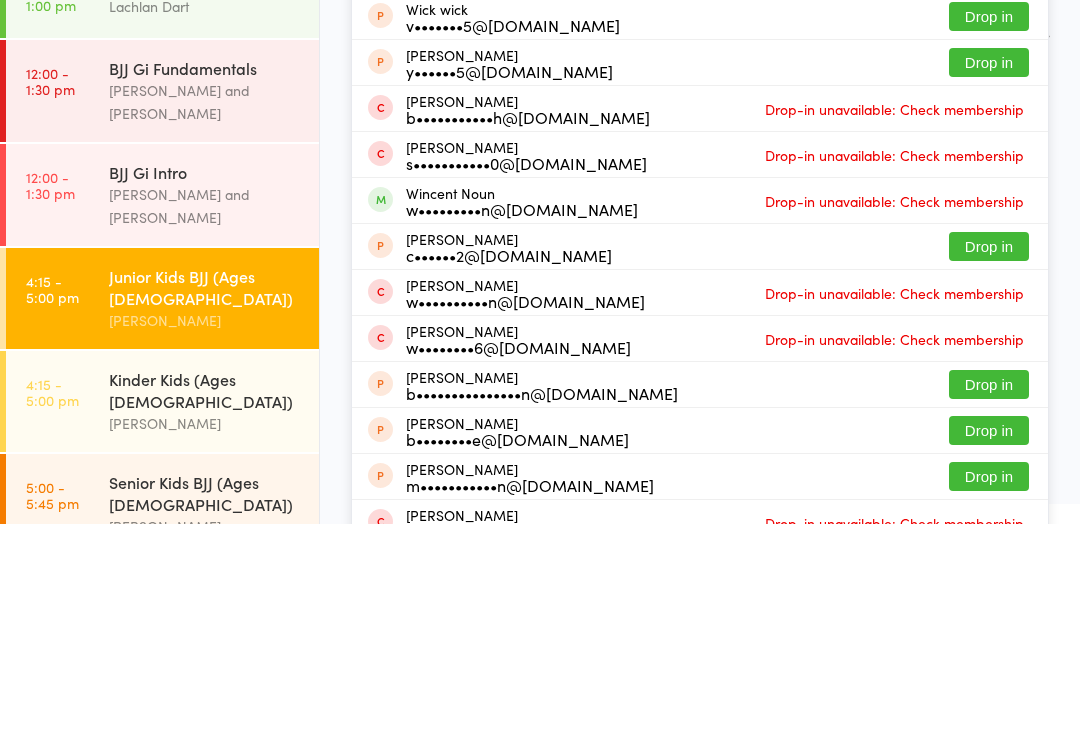 type on "Win" 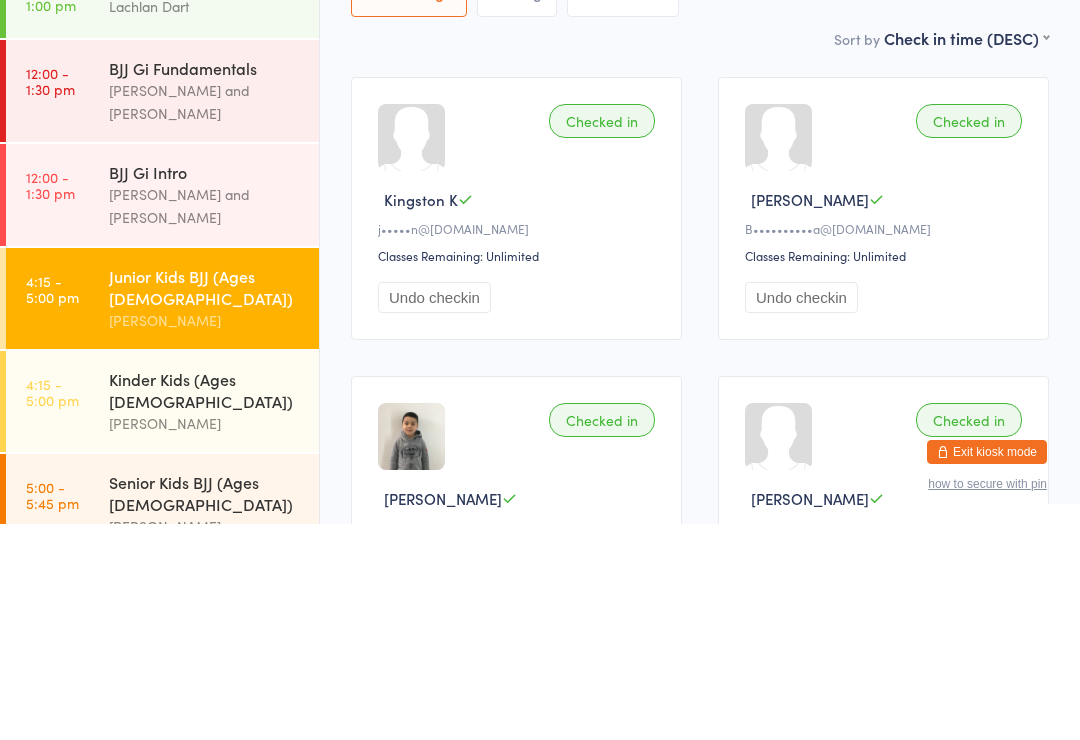 type 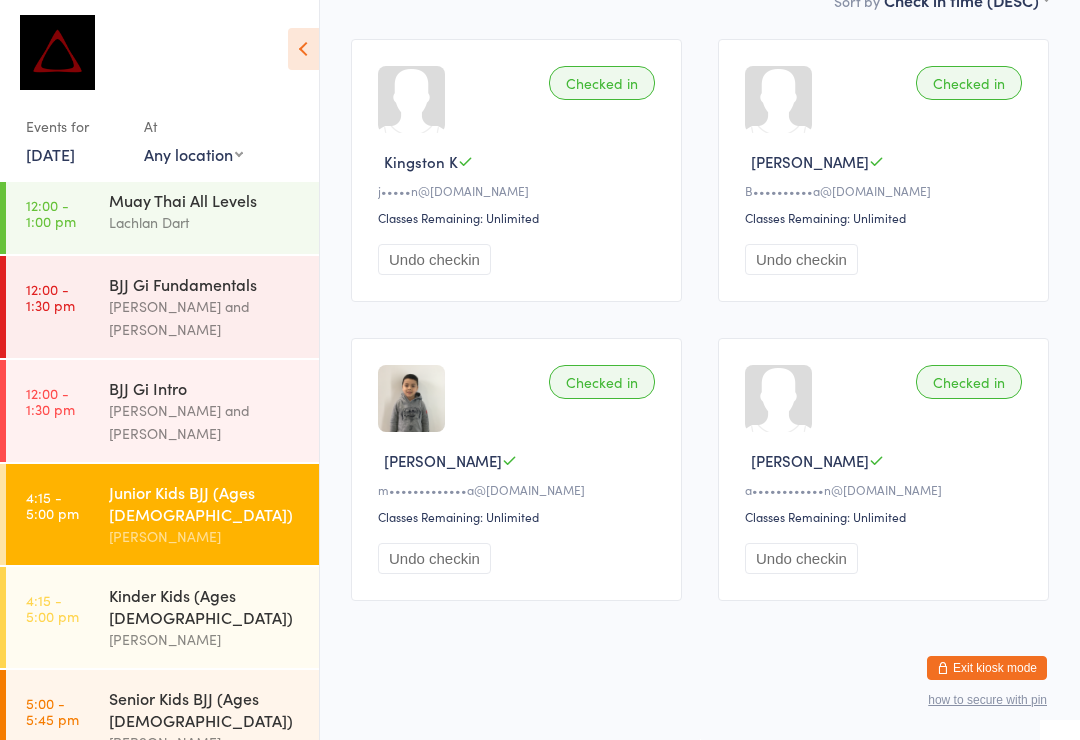 scroll, scrollTop: 0, scrollLeft: 0, axis: both 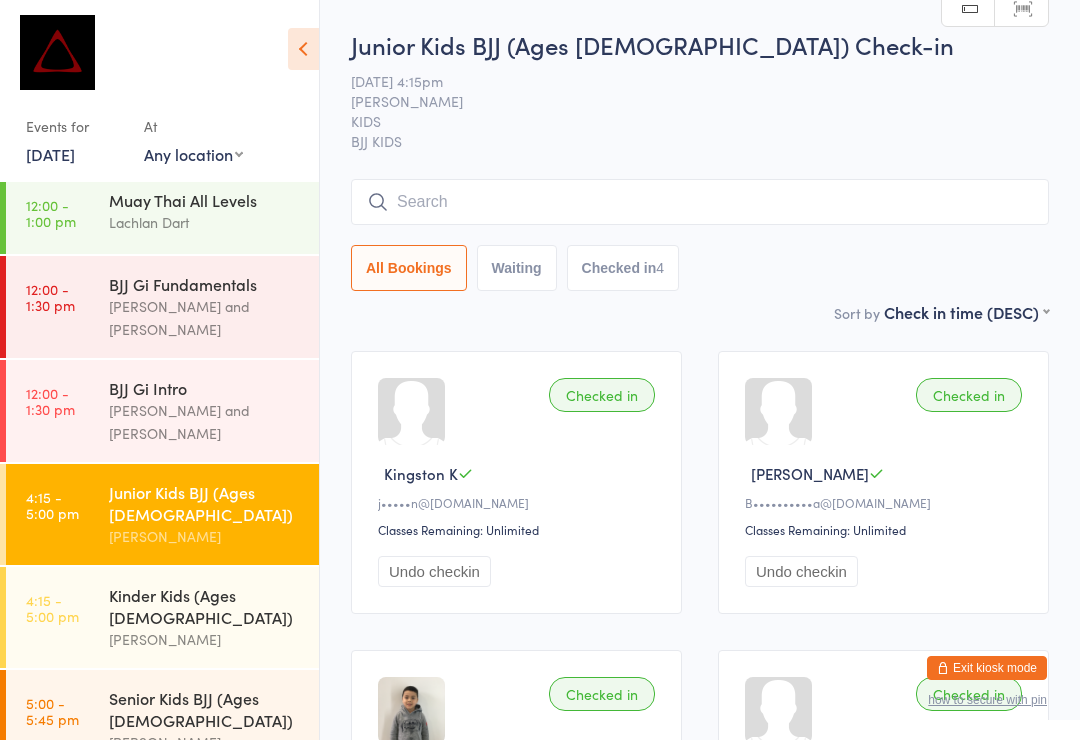 click on "Lachlan Dart" at bounding box center [205, 222] 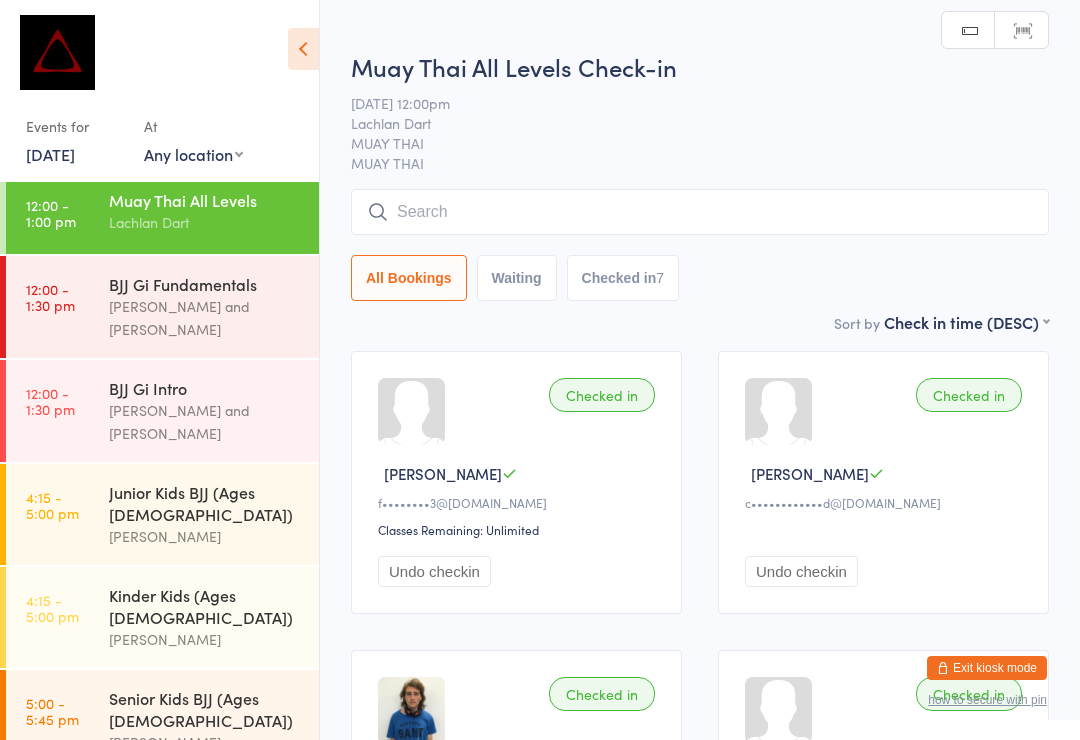 click at bounding box center [700, 212] 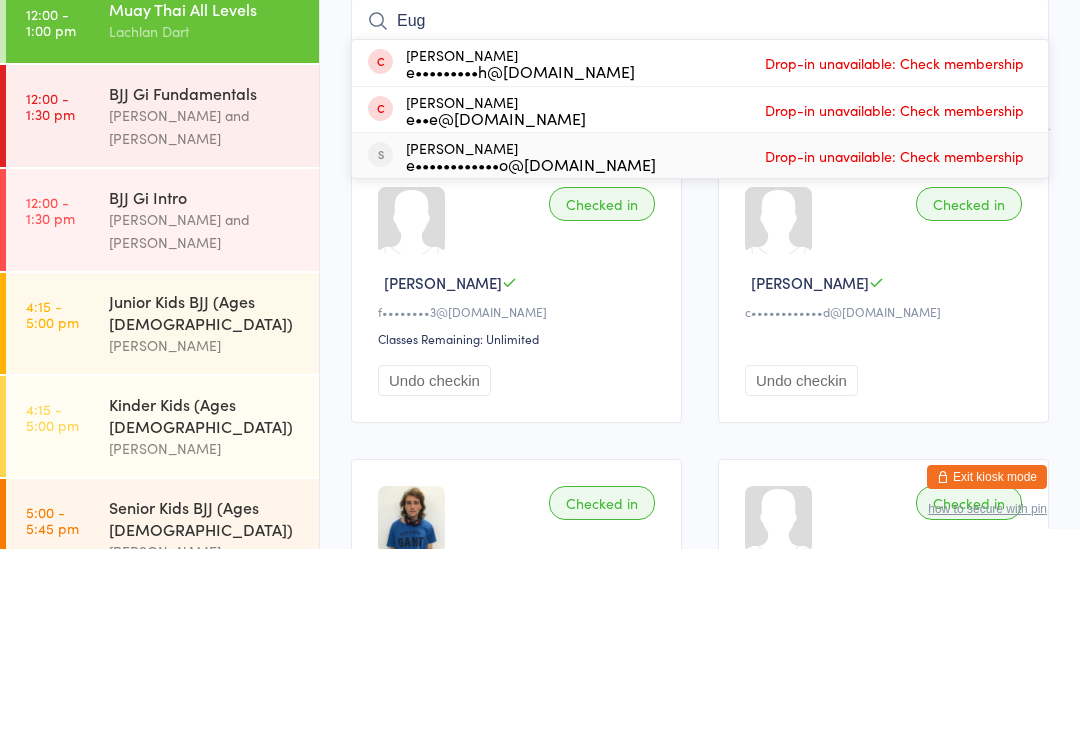type on "Eug" 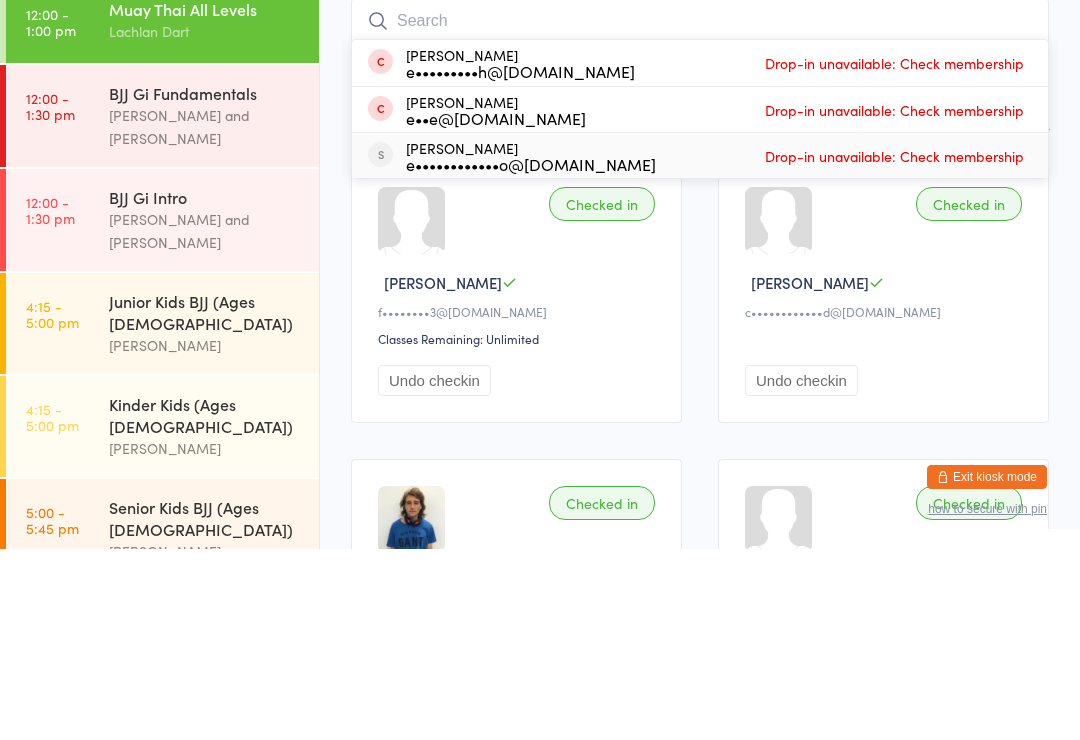 scroll, scrollTop: 191, scrollLeft: 0, axis: vertical 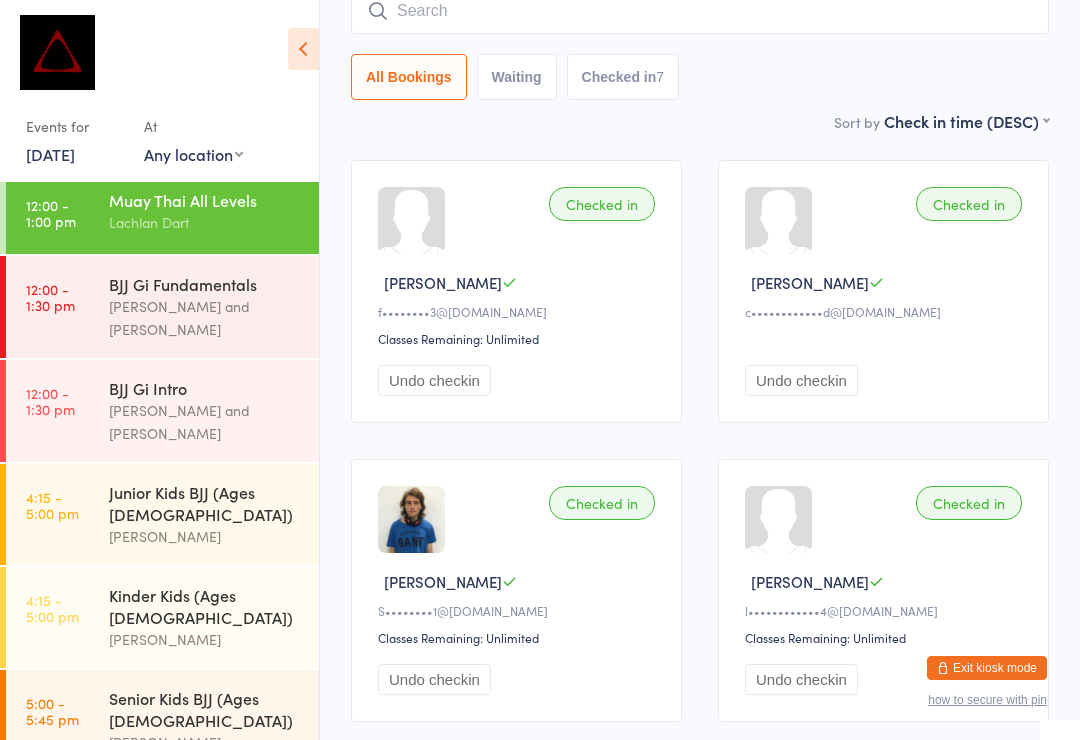 click on "No-Gi BJJ Advanced" at bounding box center (205, 801) 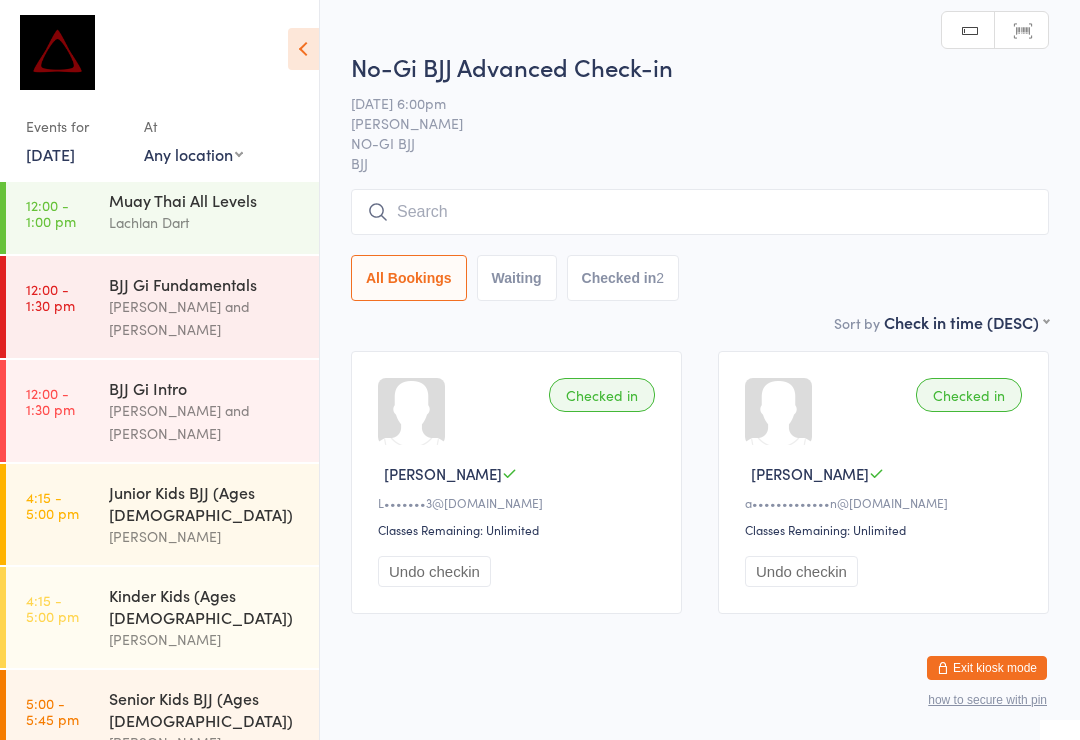 click at bounding box center (700, 212) 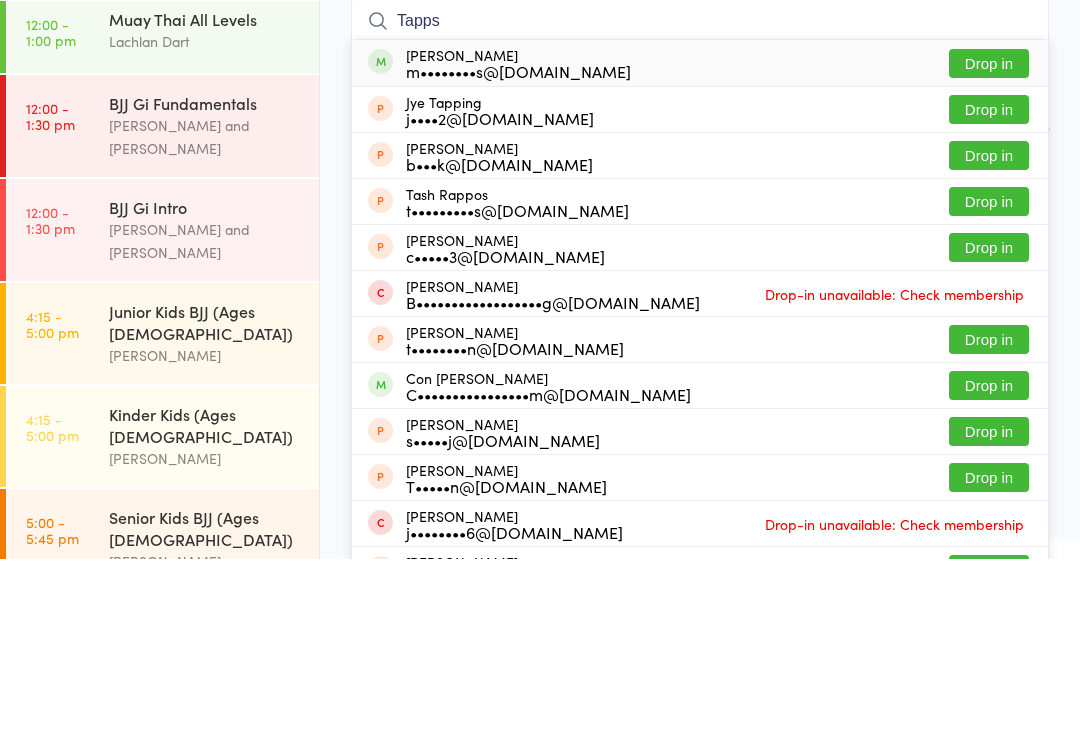 type on "Tapps" 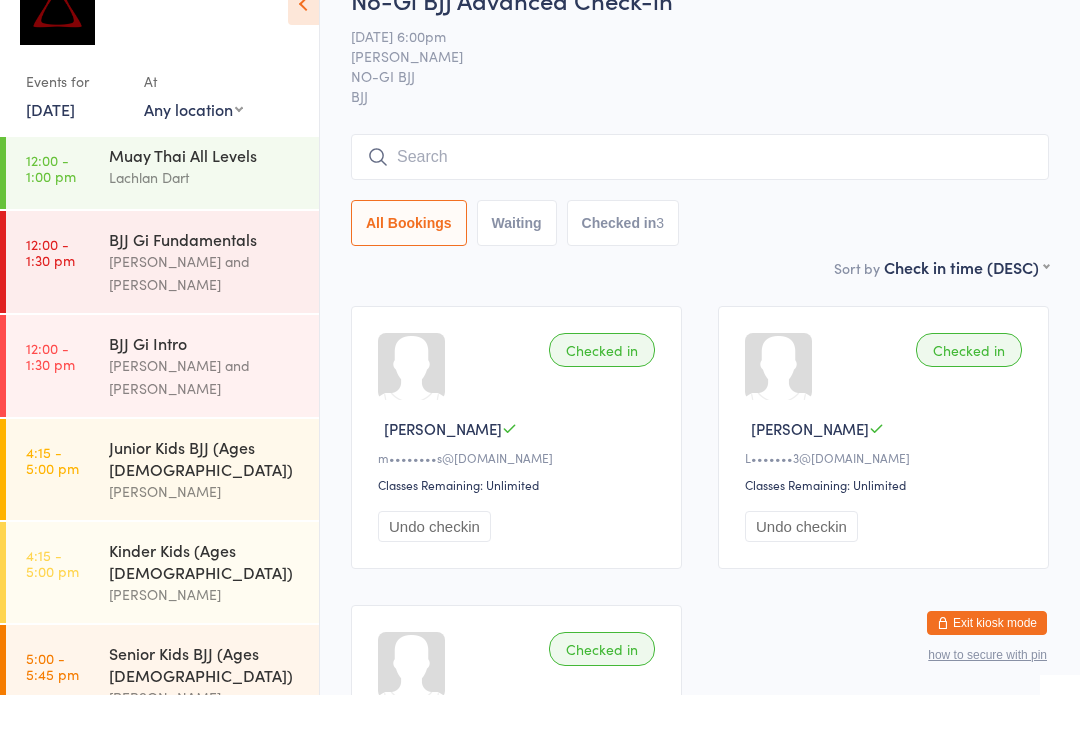 click on "BJJ Gi Fundamentals [PERSON_NAME] and [PERSON_NAME]" at bounding box center (214, 307) 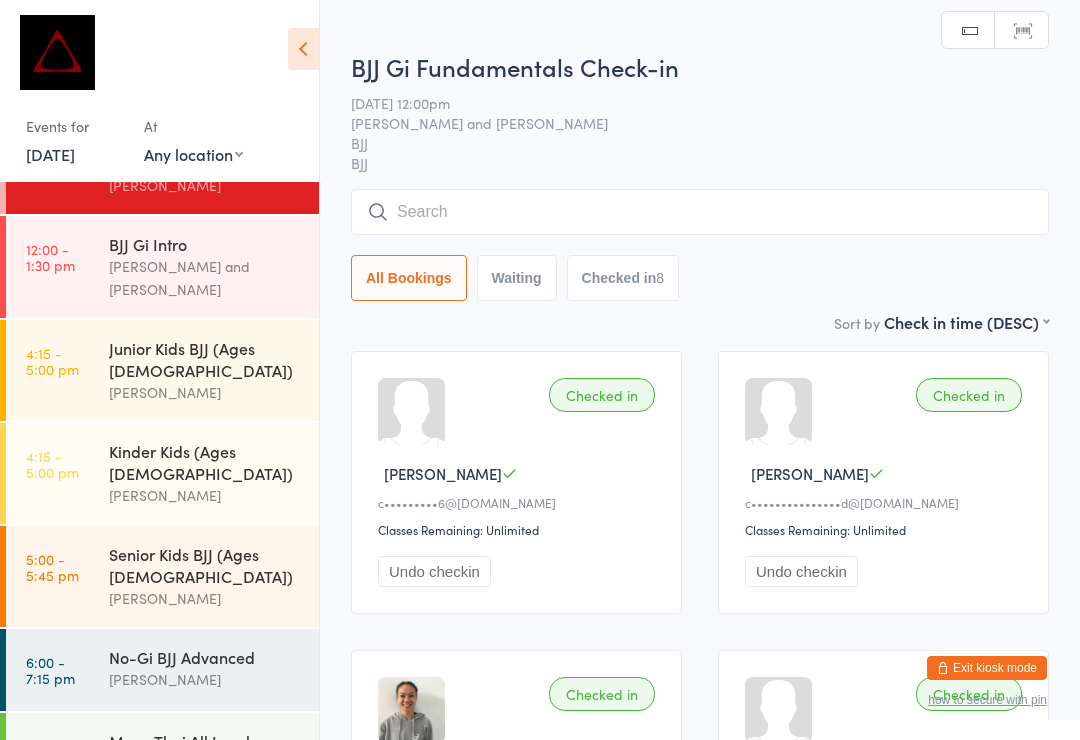 scroll, scrollTop: 511, scrollLeft: 0, axis: vertical 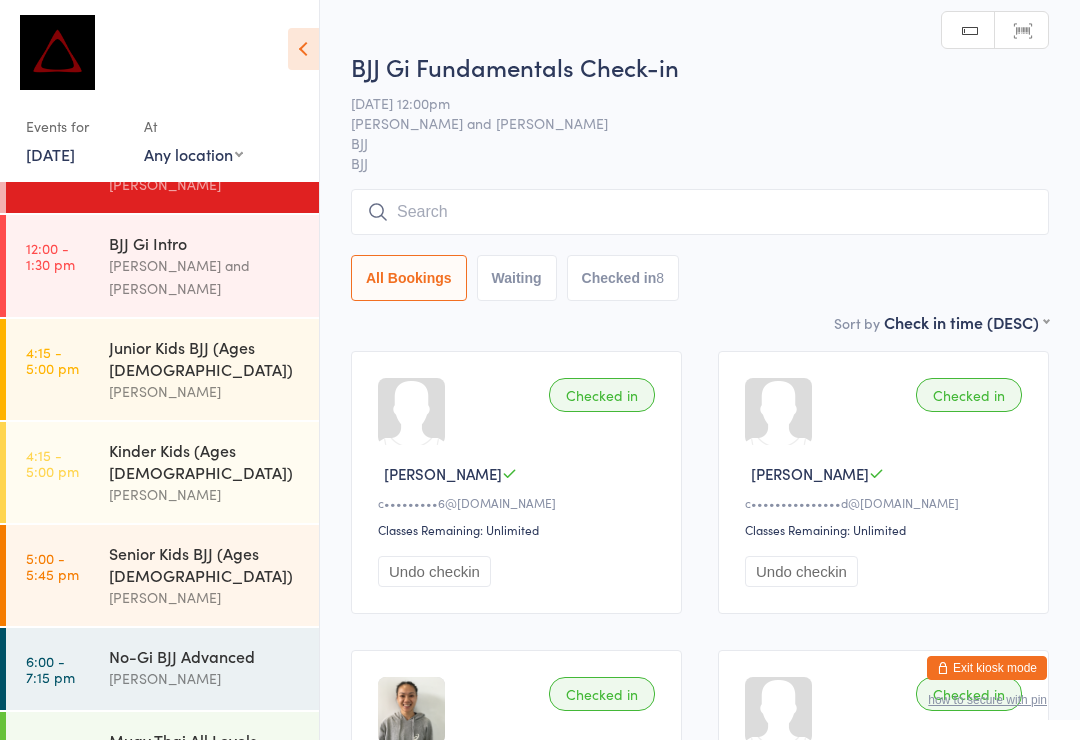 click on "6:00 - 7:15 pm No-Gi BJJ Advanced [PERSON_NAME]" at bounding box center (162, 669) 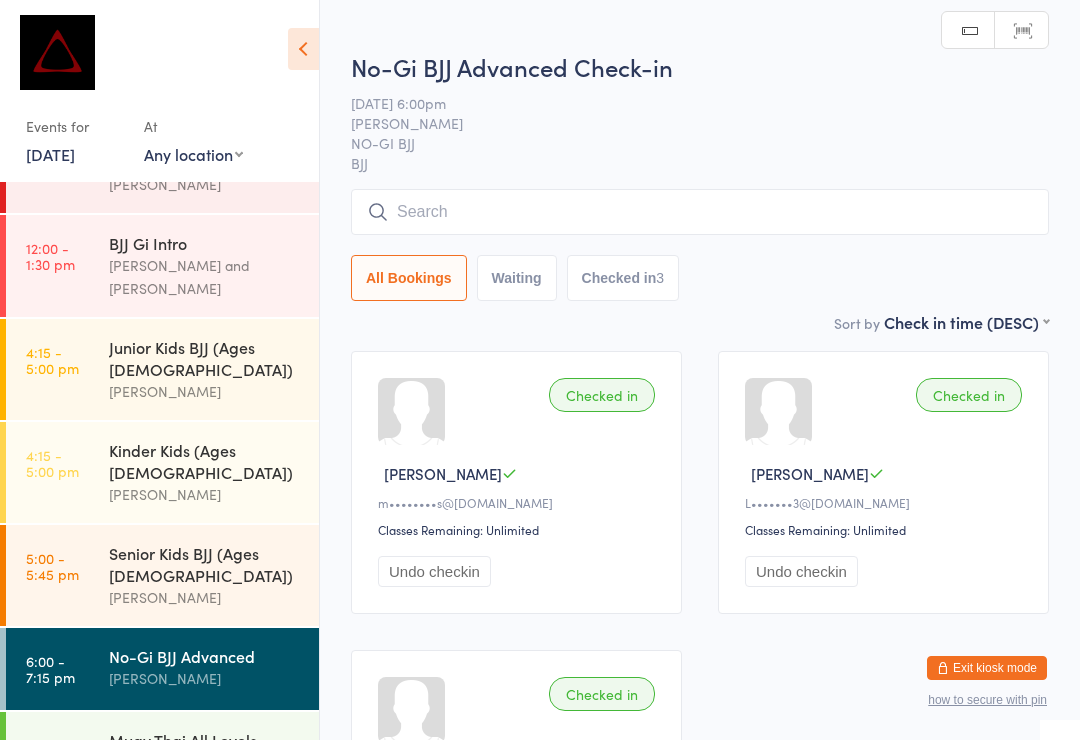 click at bounding box center (700, 212) 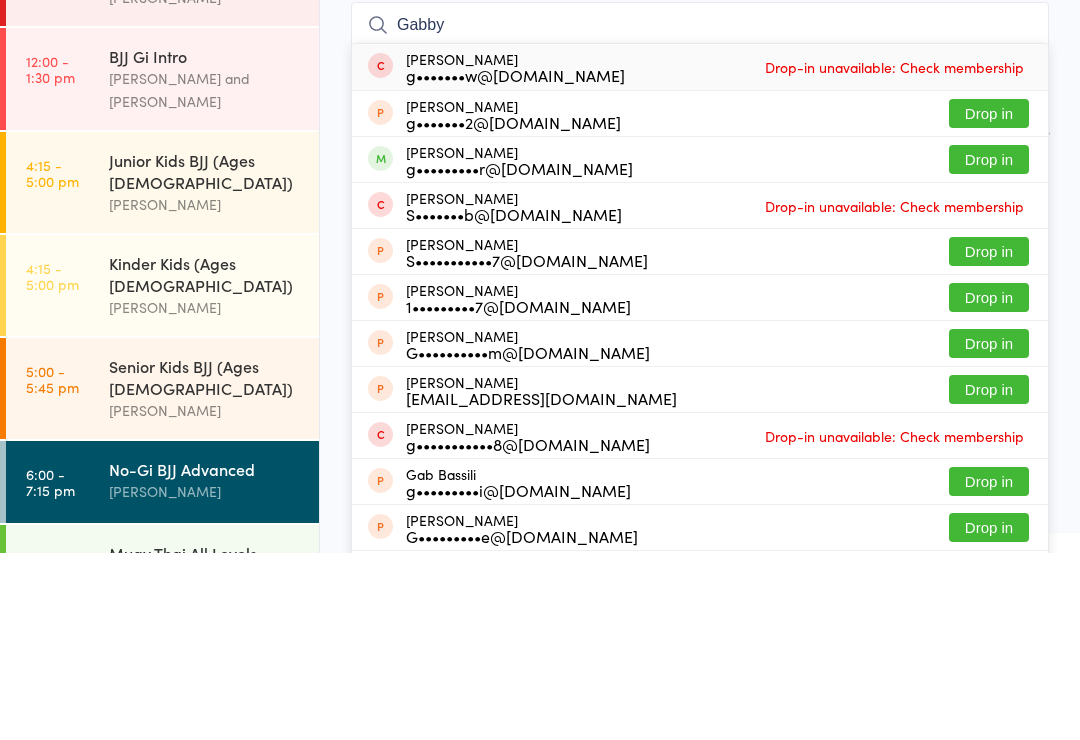 type on "Gabby" 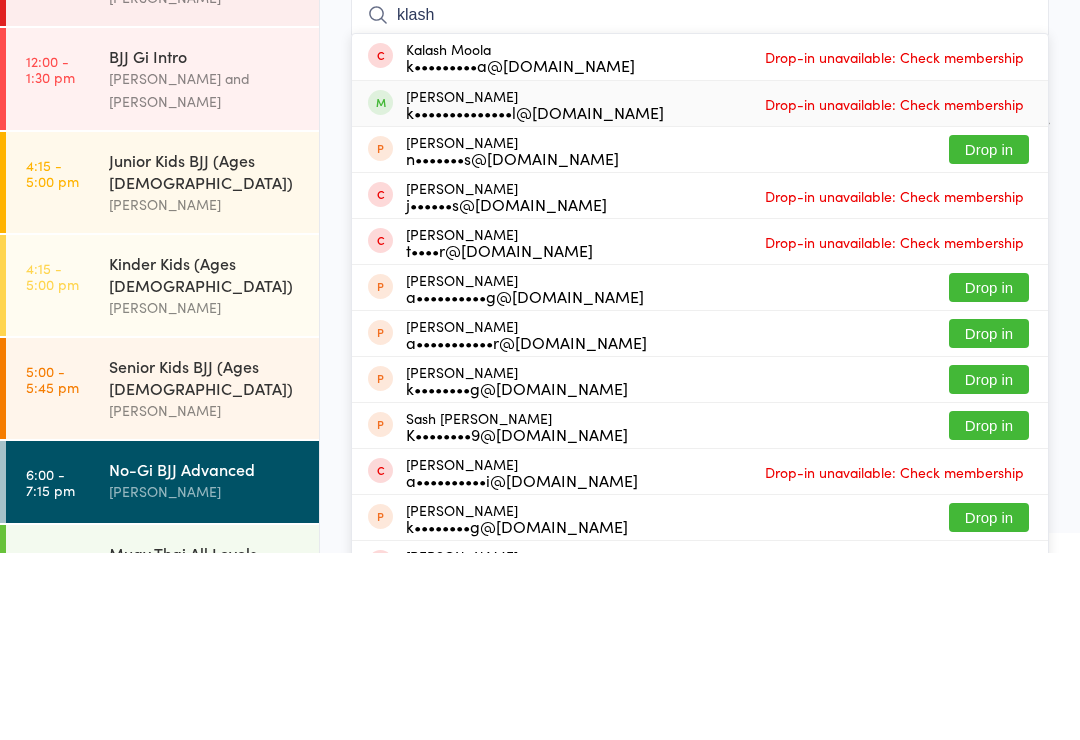 type on "klash" 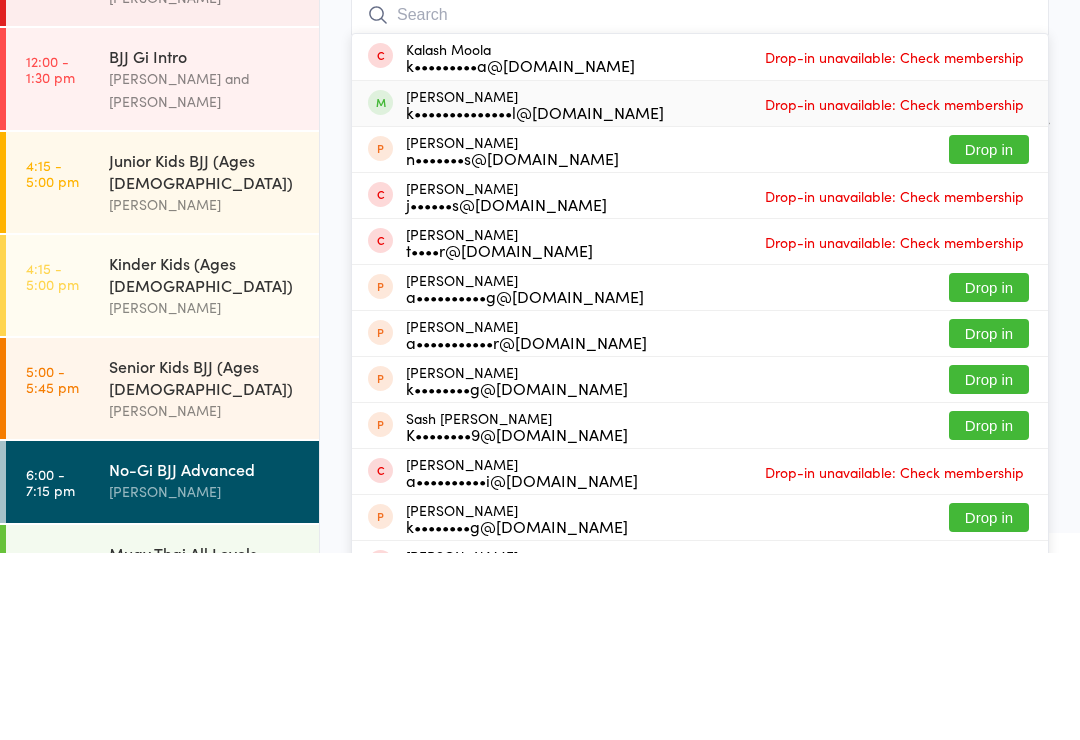 scroll, scrollTop: 187, scrollLeft: 0, axis: vertical 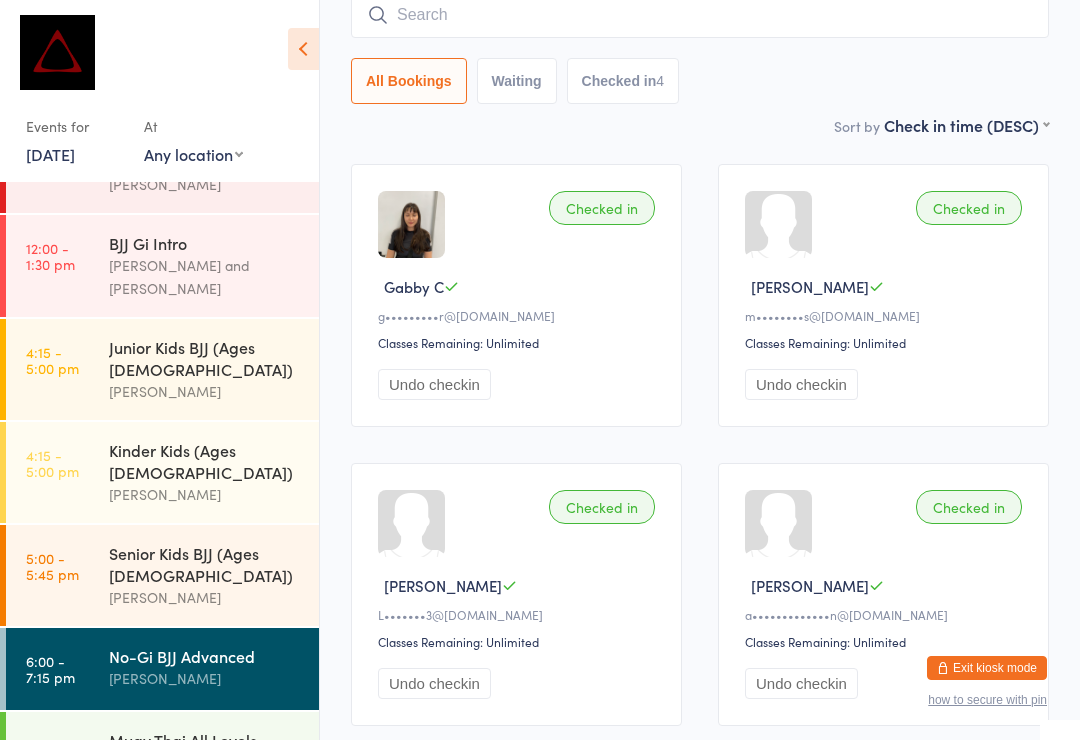 click on "Muay Thai All Levels" at bounding box center (205, 740) 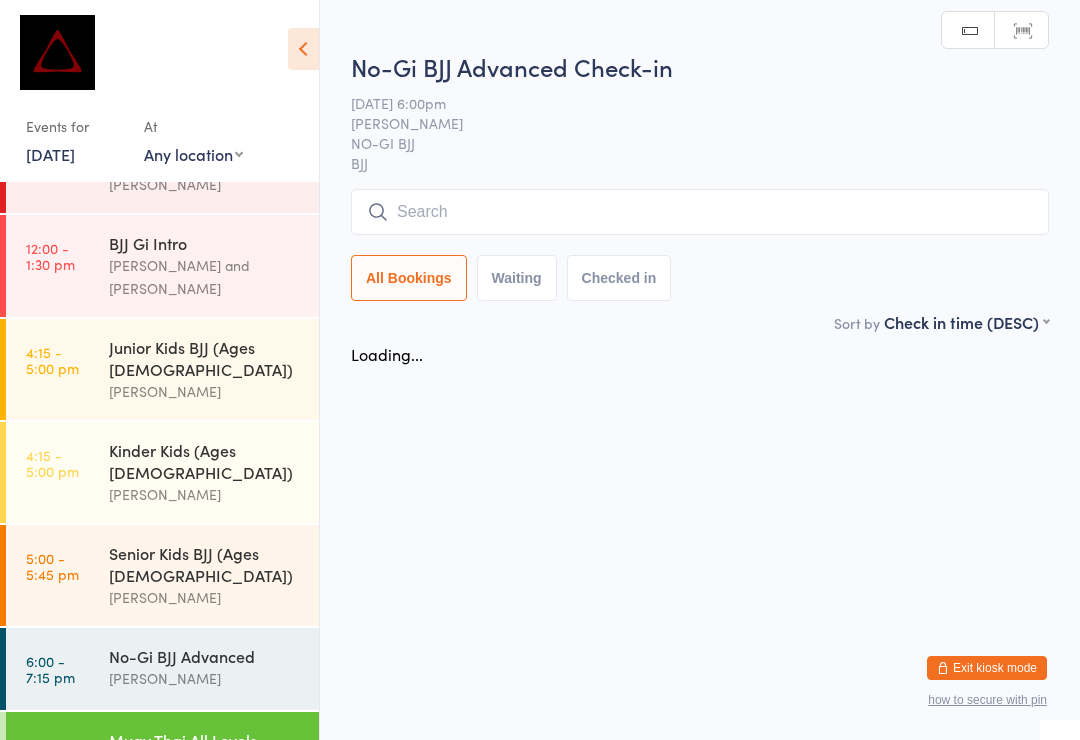 scroll, scrollTop: 0, scrollLeft: 0, axis: both 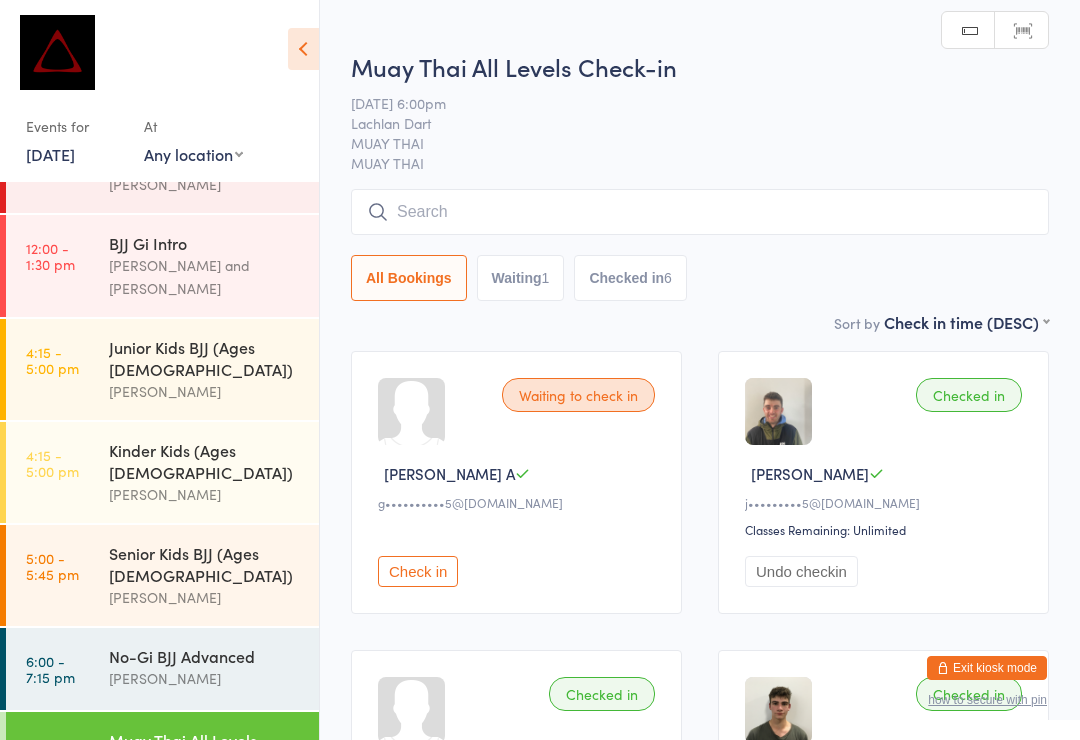 click at bounding box center (700, 212) 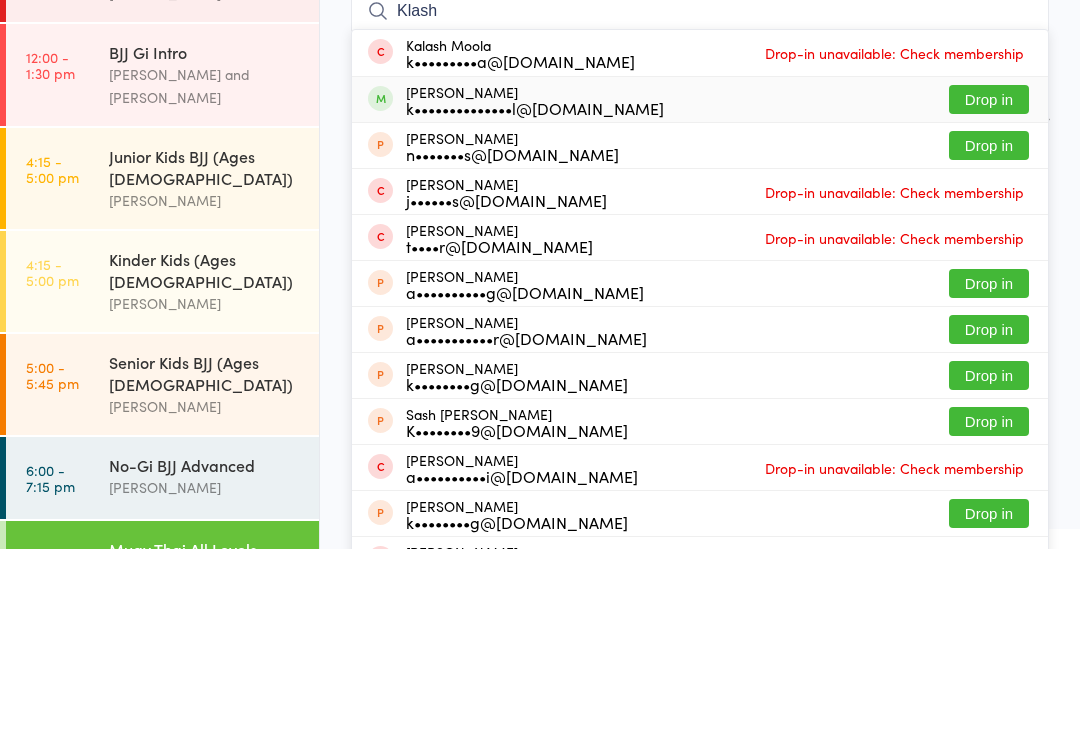 type on "Klash" 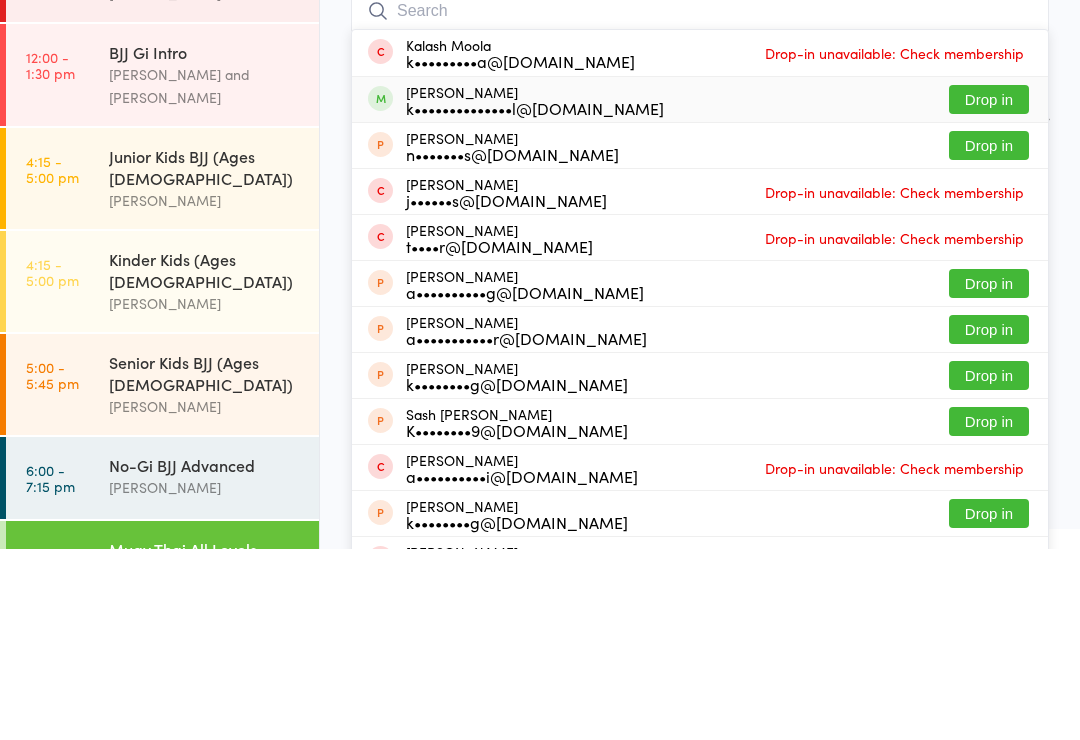 scroll, scrollTop: 191, scrollLeft: 0, axis: vertical 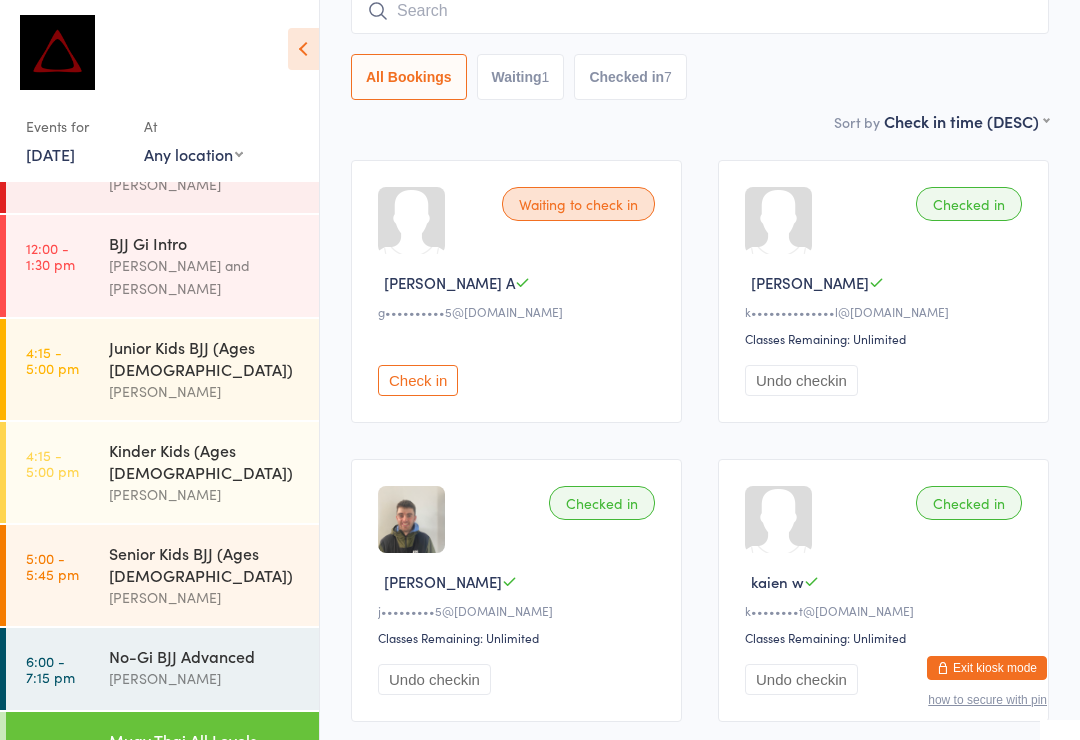 click at bounding box center (700, 11) 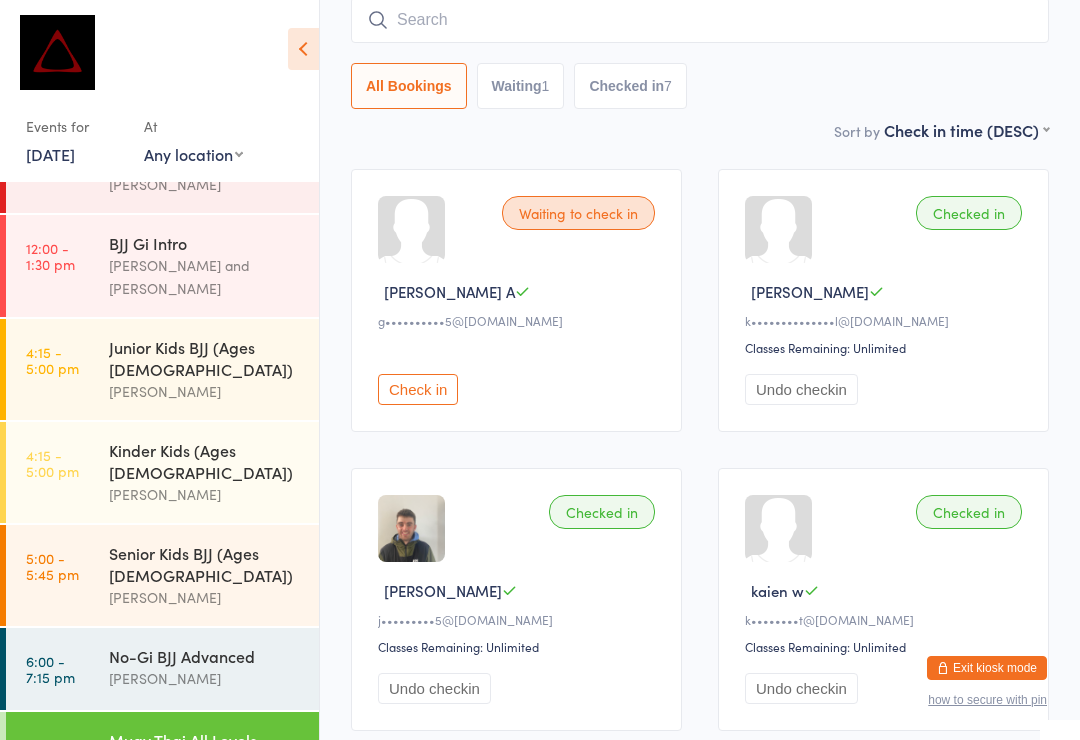 scroll, scrollTop: 181, scrollLeft: 0, axis: vertical 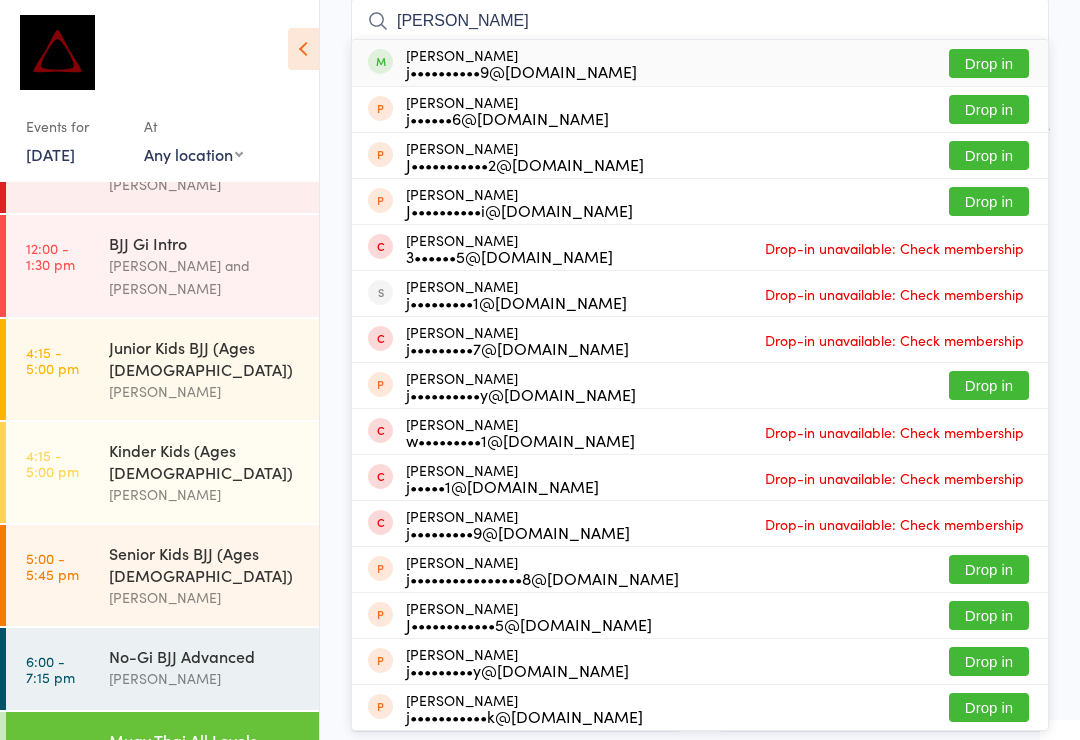 type on "[PERSON_NAME]" 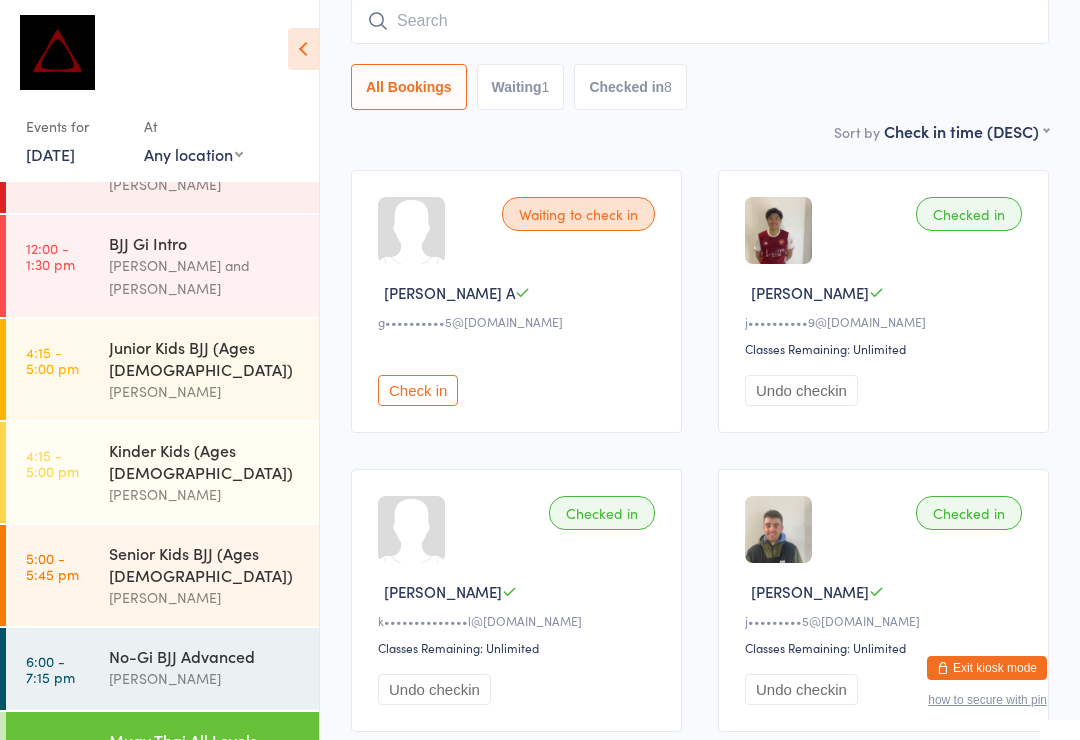 click at bounding box center [700, 21] 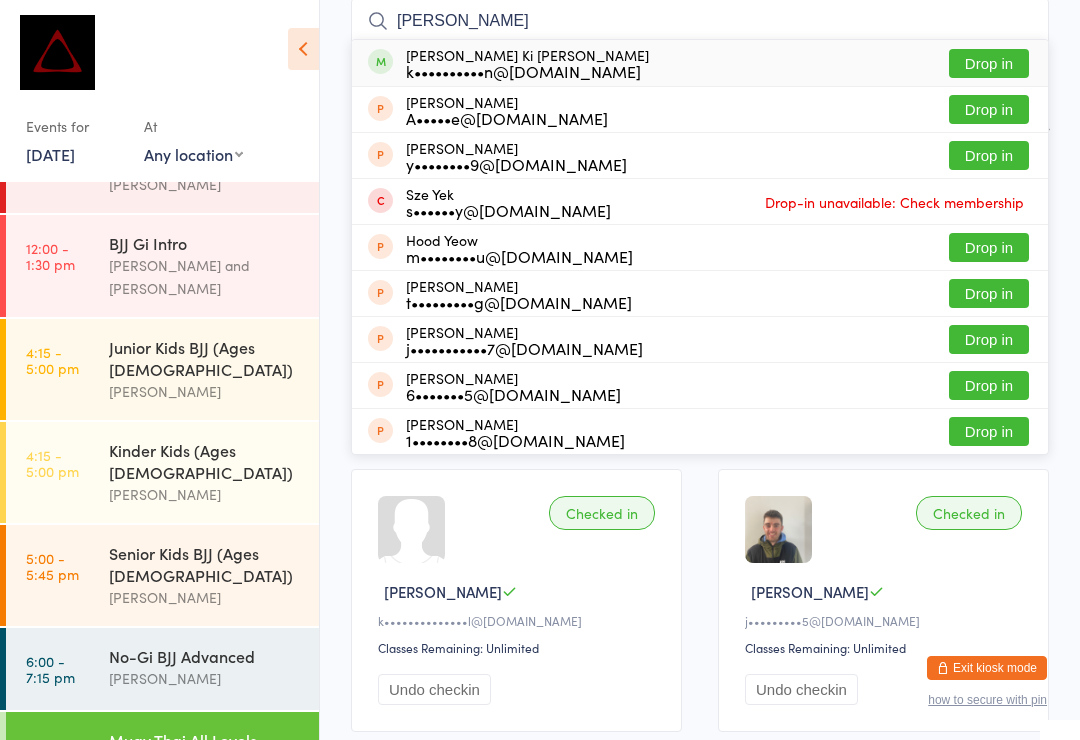 type on "[PERSON_NAME]" 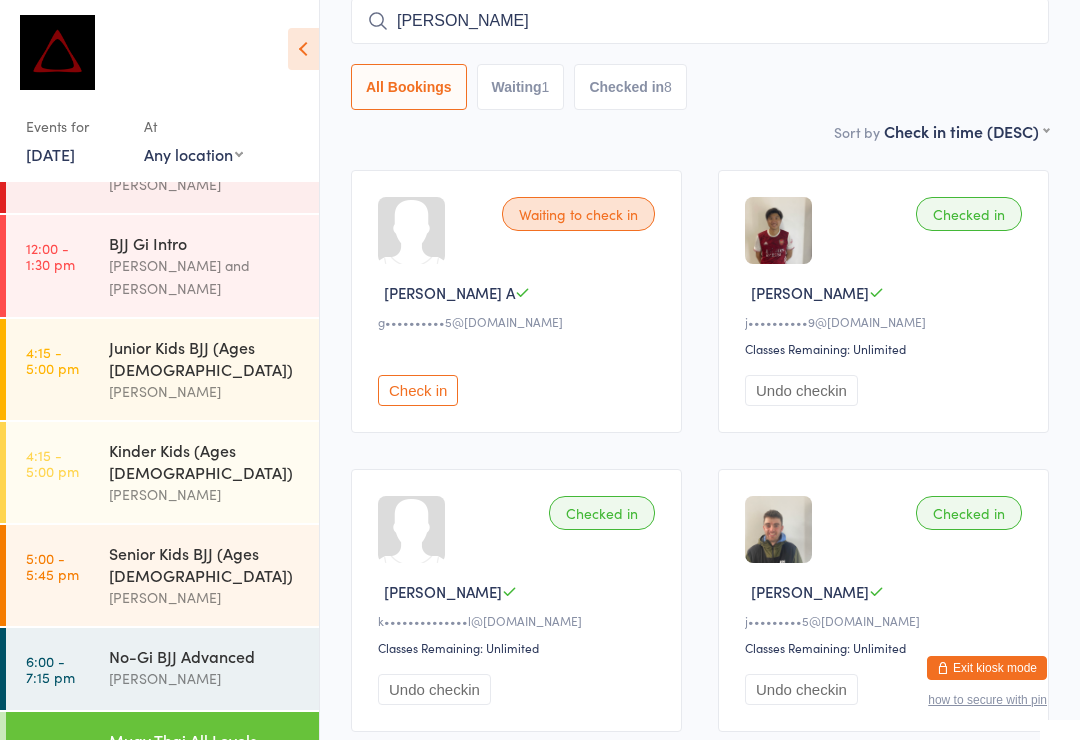 type 